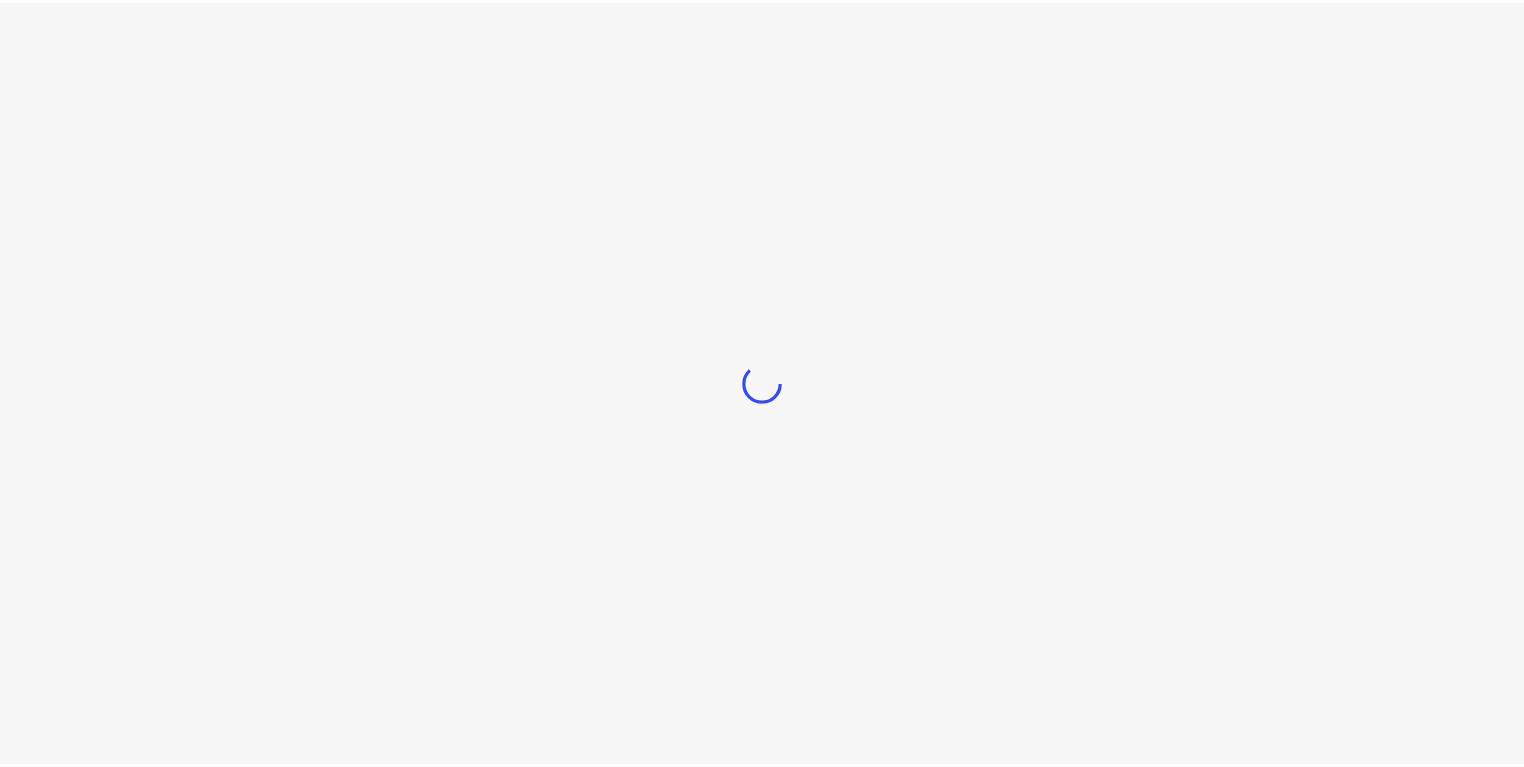 scroll, scrollTop: 0, scrollLeft: 0, axis: both 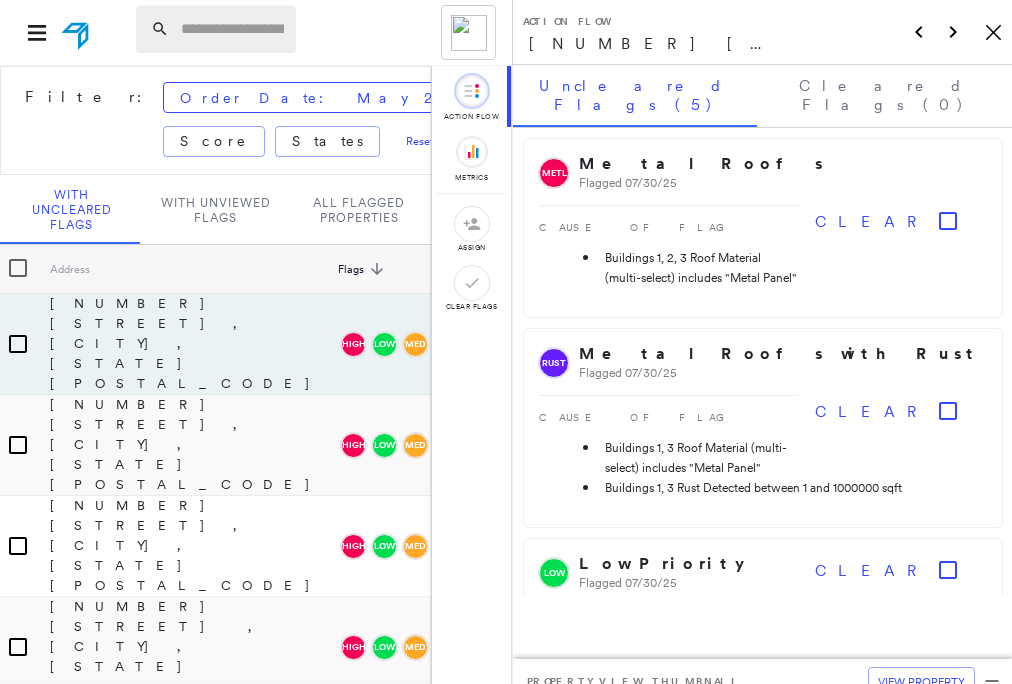 click at bounding box center (232, 29) 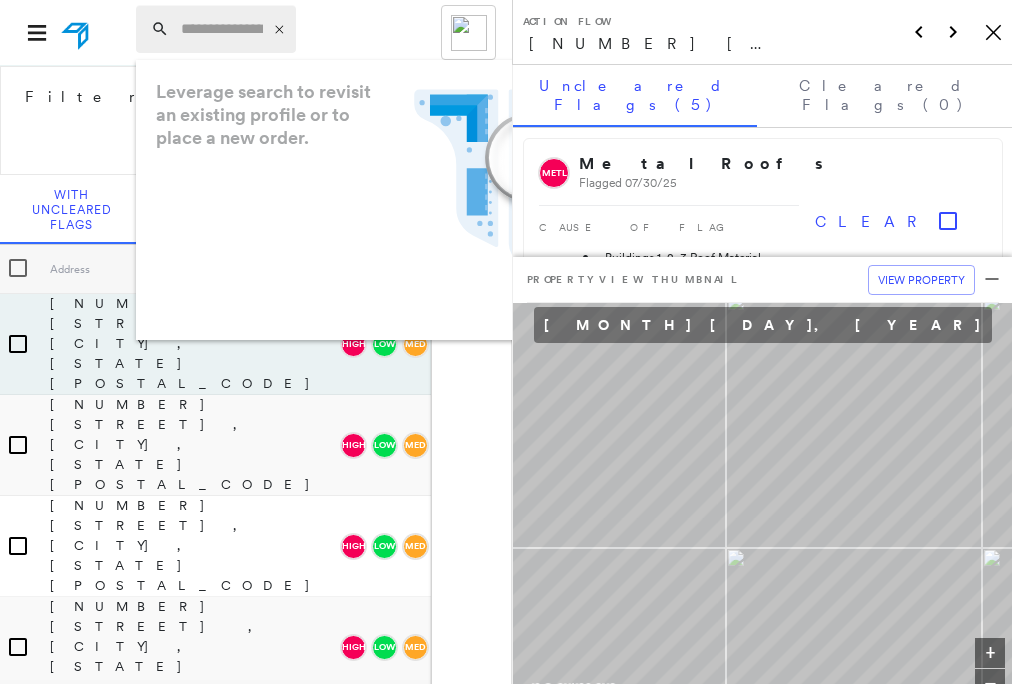 paste on "**********" 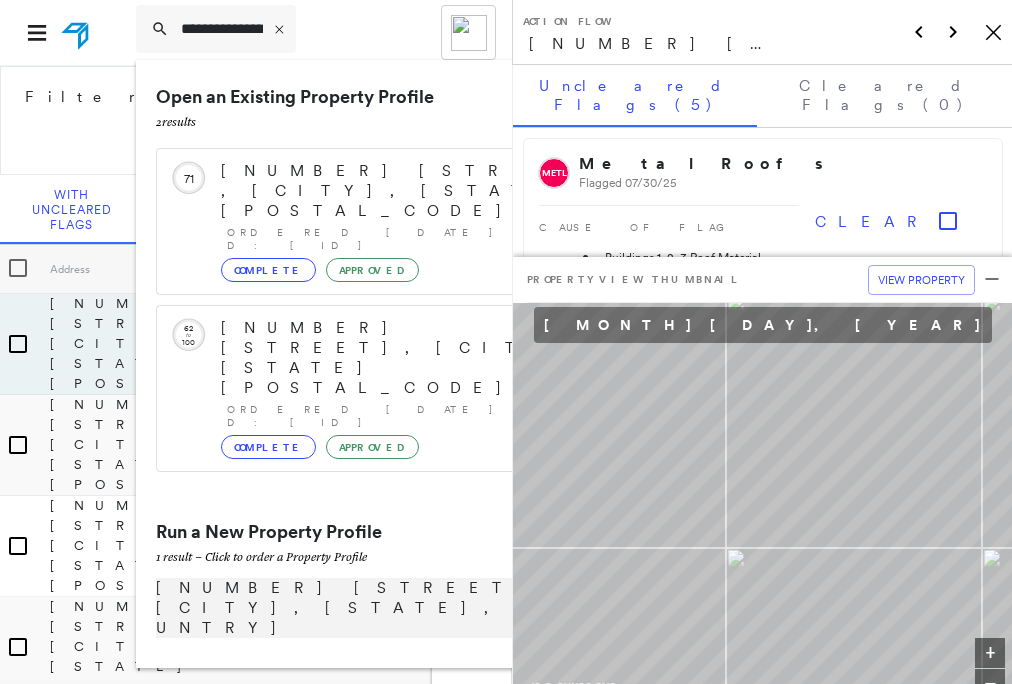 type on "**********" 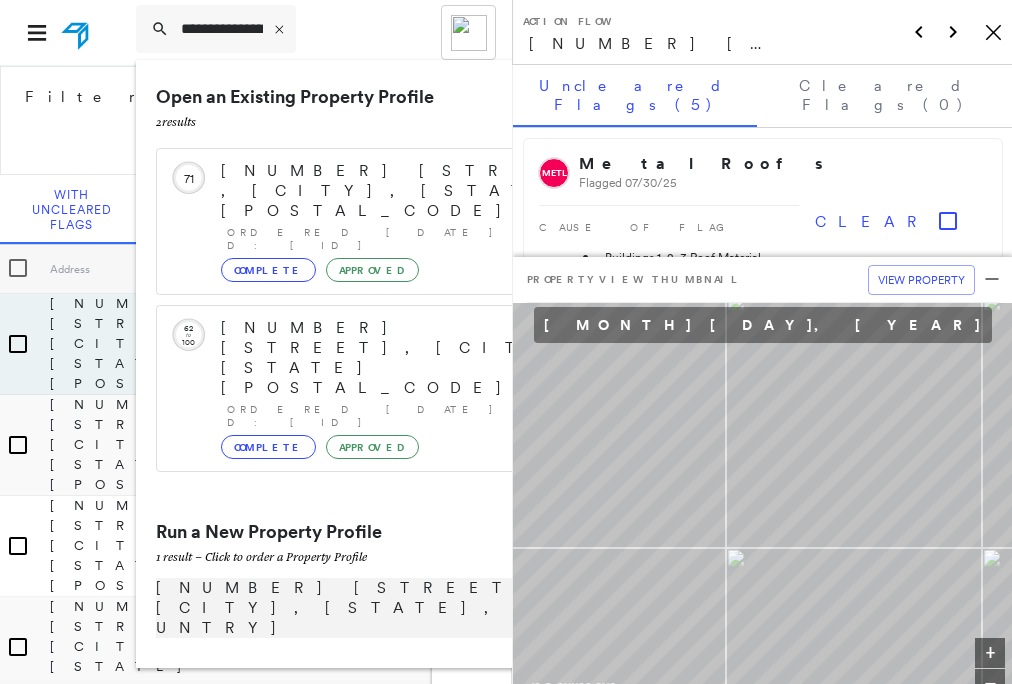 click on "[NUMBER] [STREET], [CITY], [STATE], [COUNTRY]" at bounding box center [381, 608] 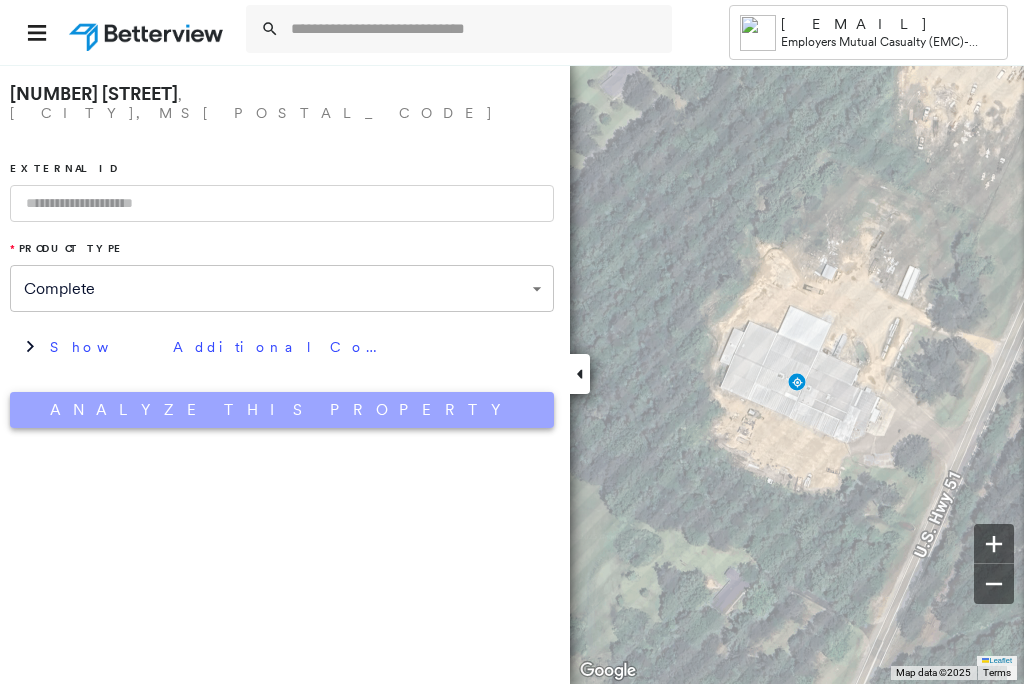 click on "Analyze This Property" at bounding box center [282, 410] 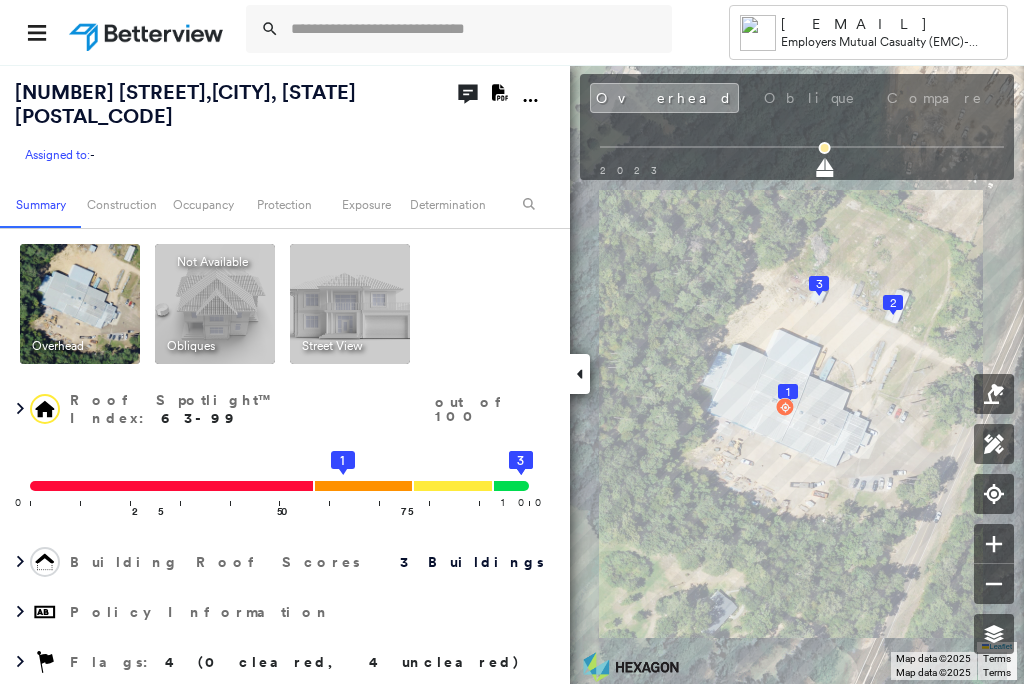 click 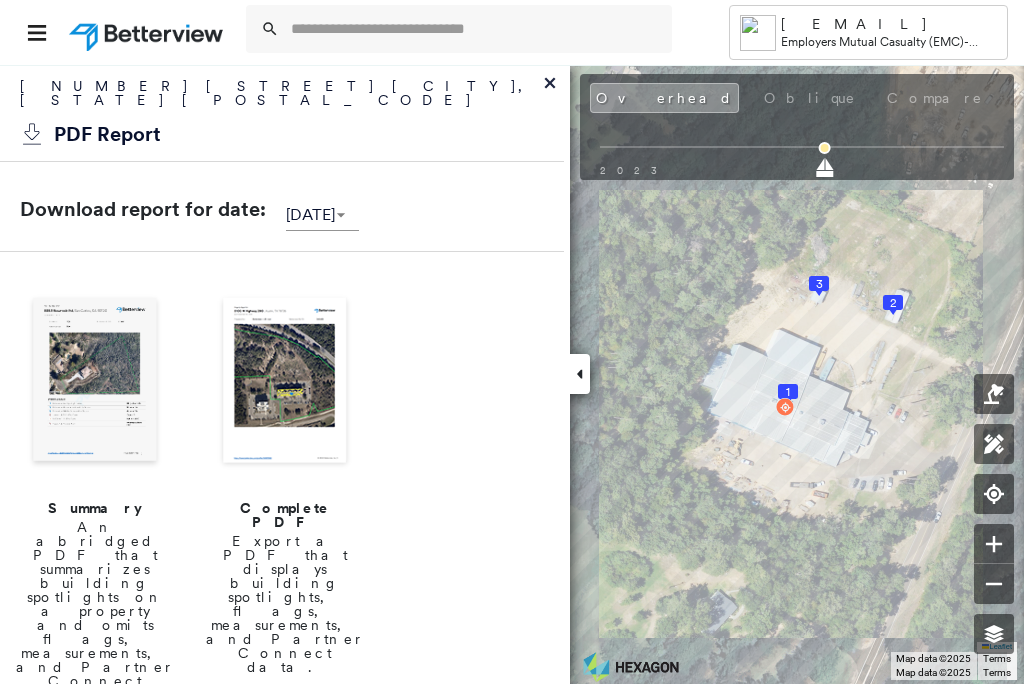 click at bounding box center [95, 382] 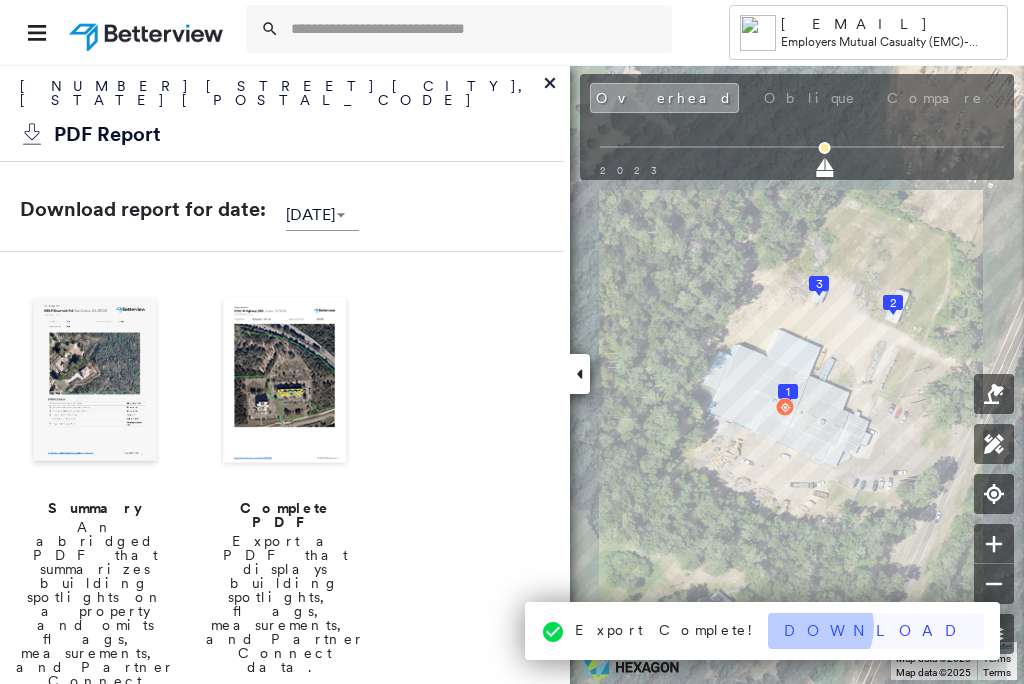 click on "Download" at bounding box center (876, 631) 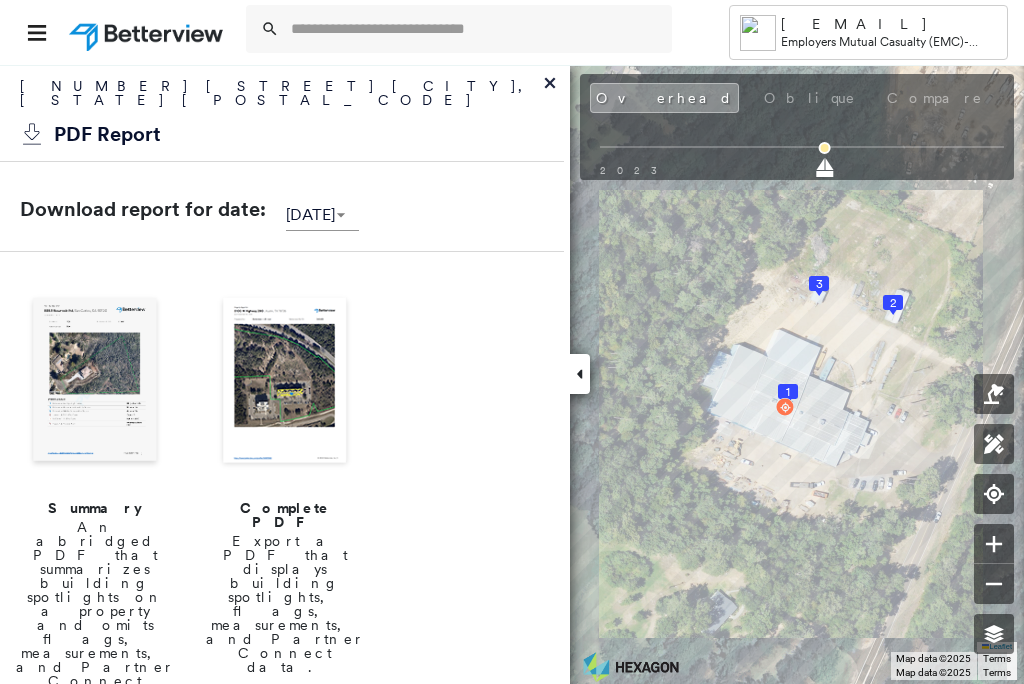 click on "[NUMBER] [STREET] [CITY], [STATE] [POSTAL_CODE]" at bounding box center (282, 98) 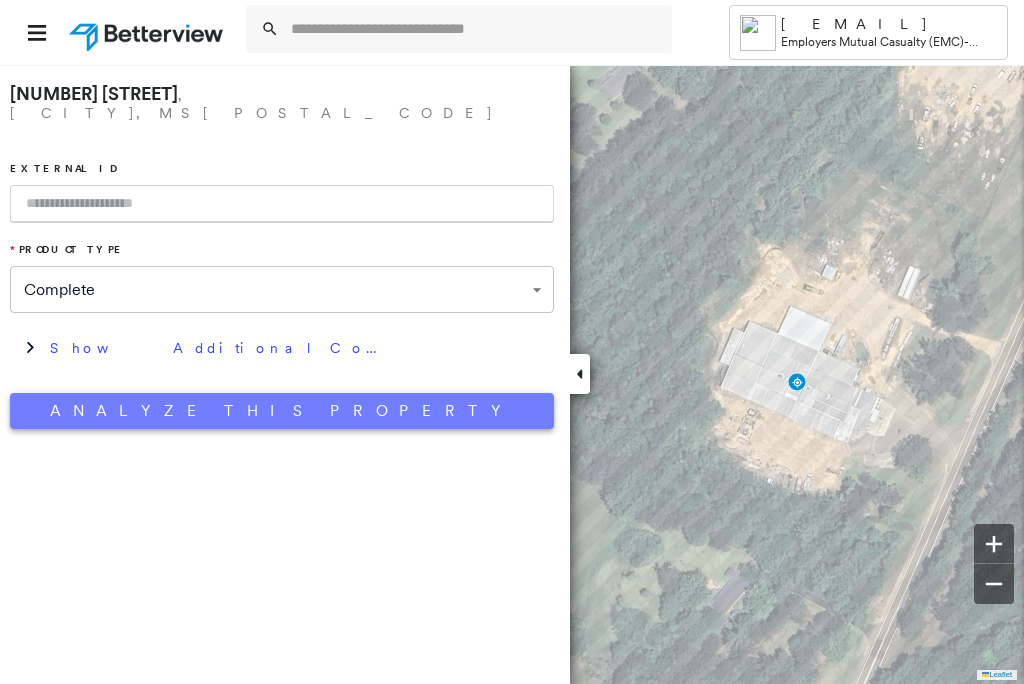 click on "Analyze This Property" at bounding box center (282, 411) 